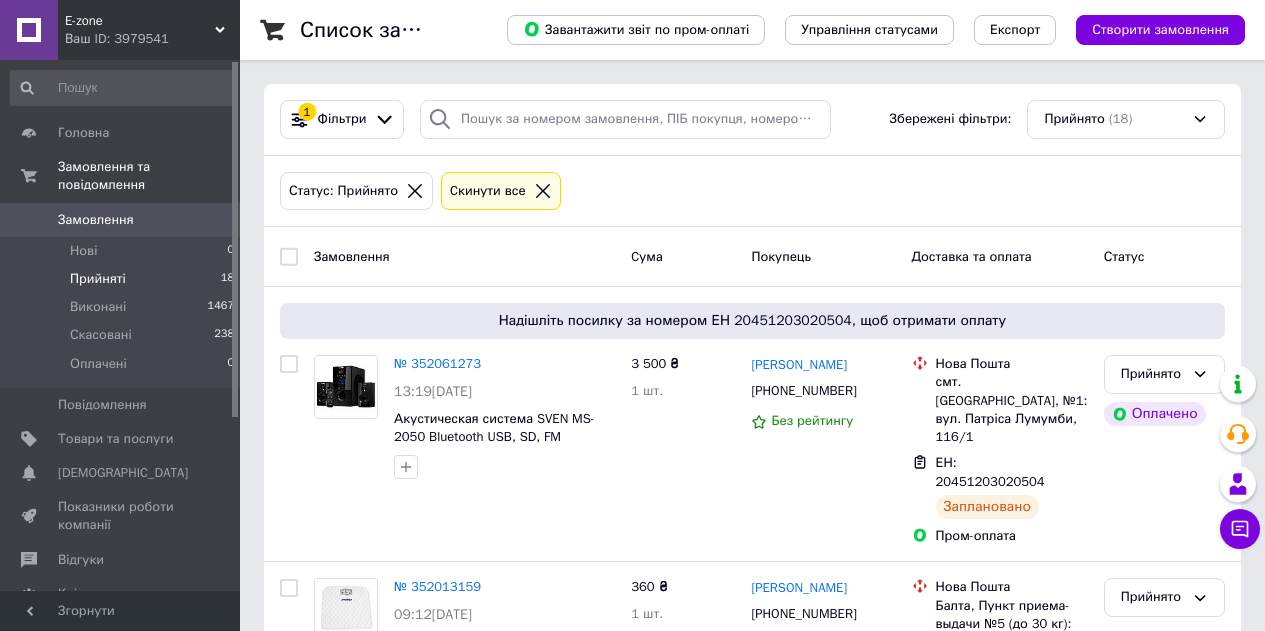 scroll, scrollTop: 0, scrollLeft: 0, axis: both 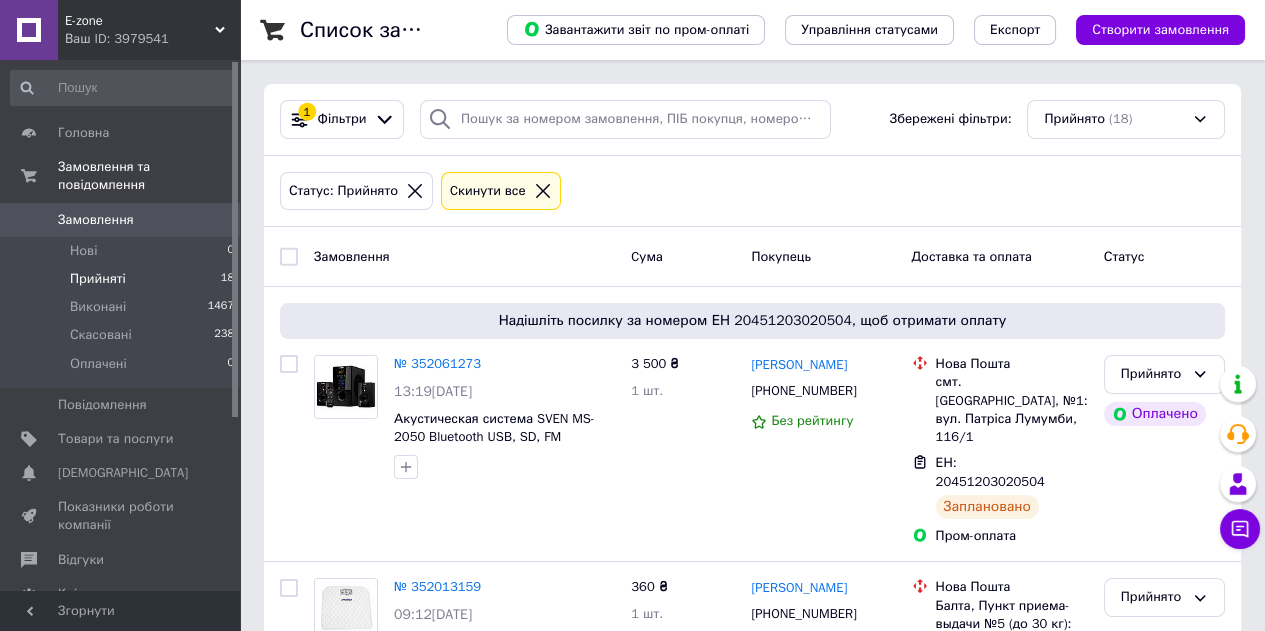 click on "Нові" at bounding box center [83, 251] 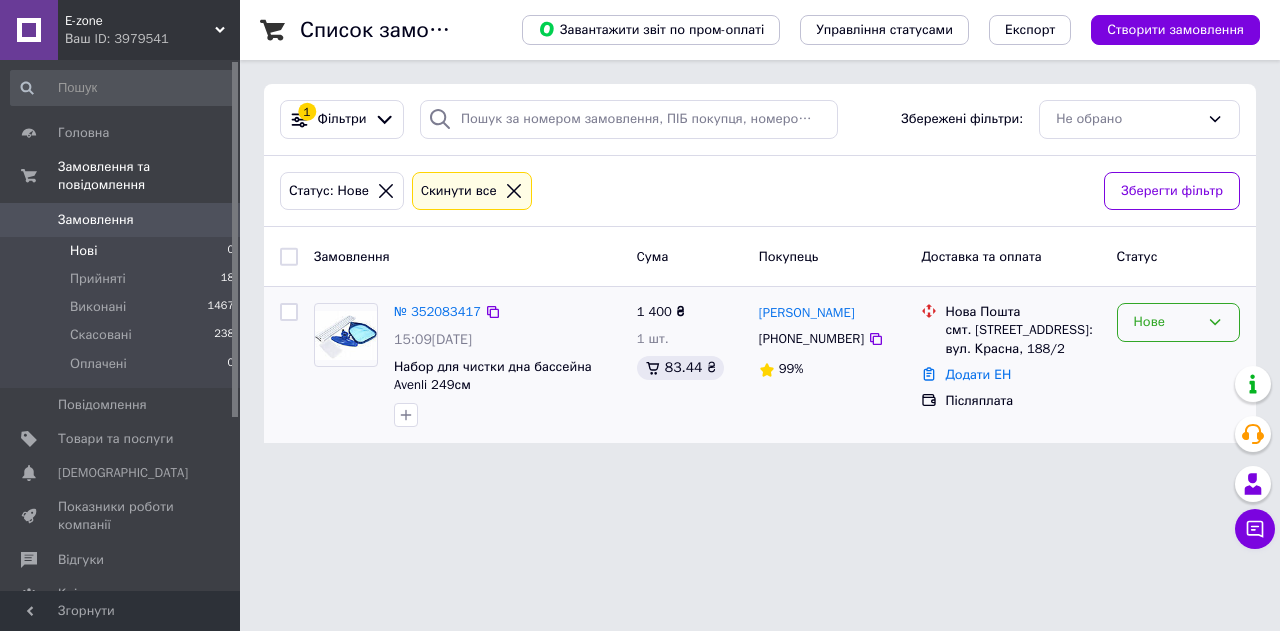 click on "Нове" at bounding box center [1166, 322] 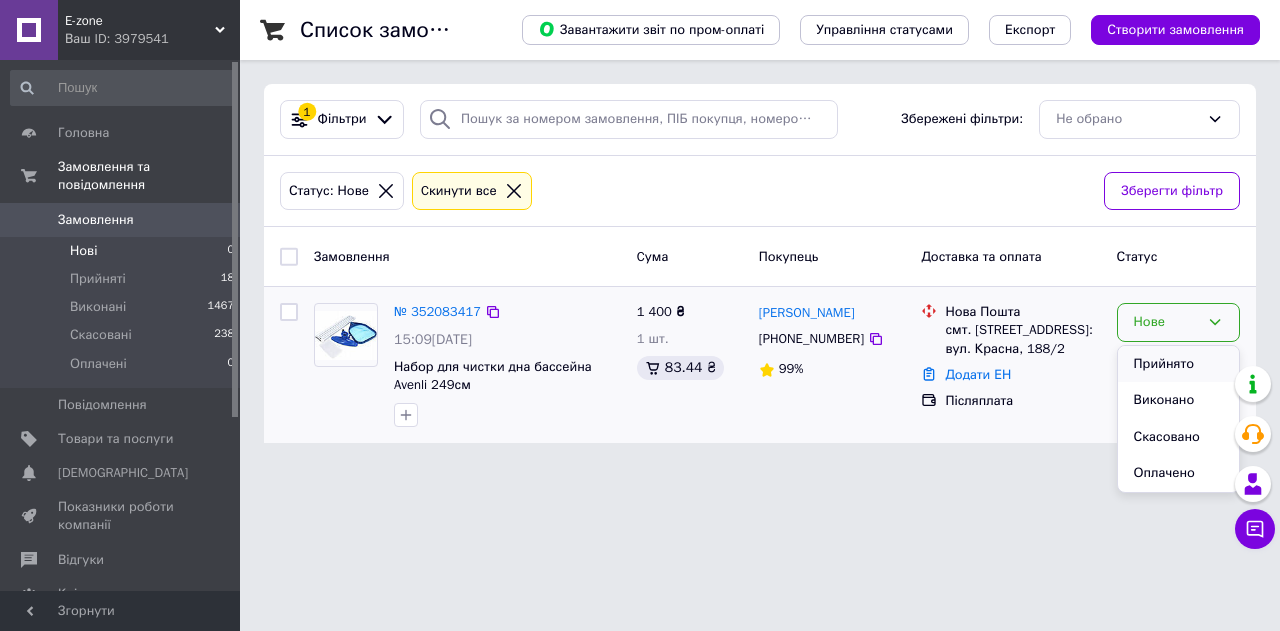 click on "Прийнято" at bounding box center [1178, 364] 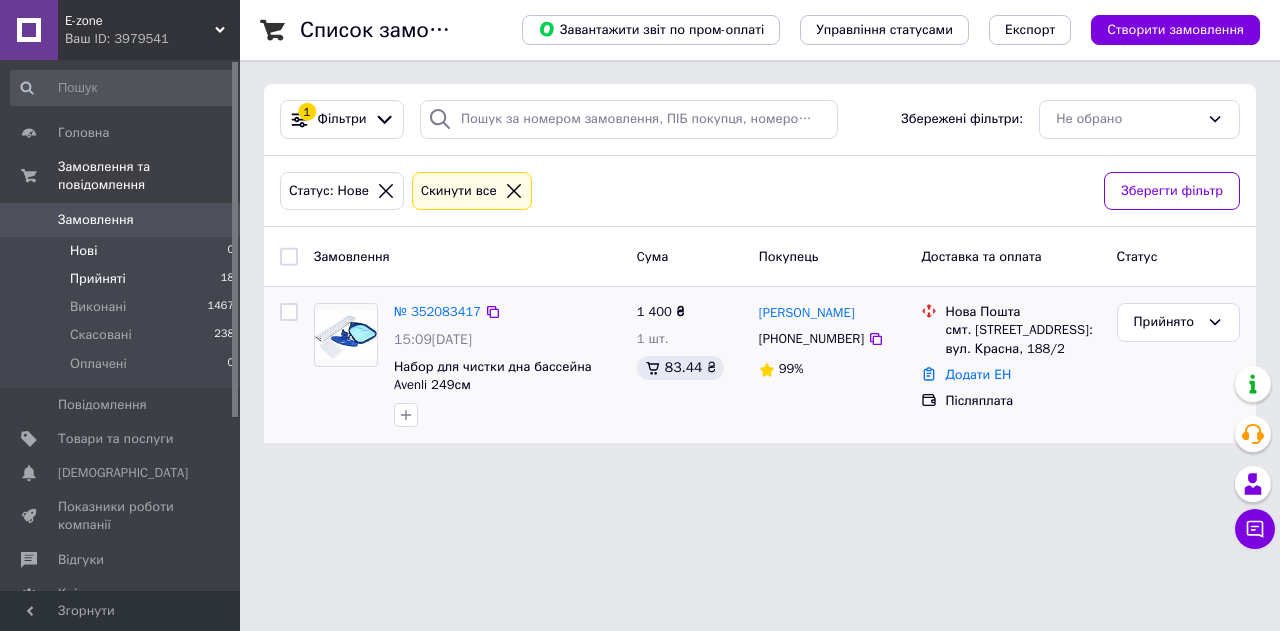 click on "Прийняті 18" at bounding box center [123, 279] 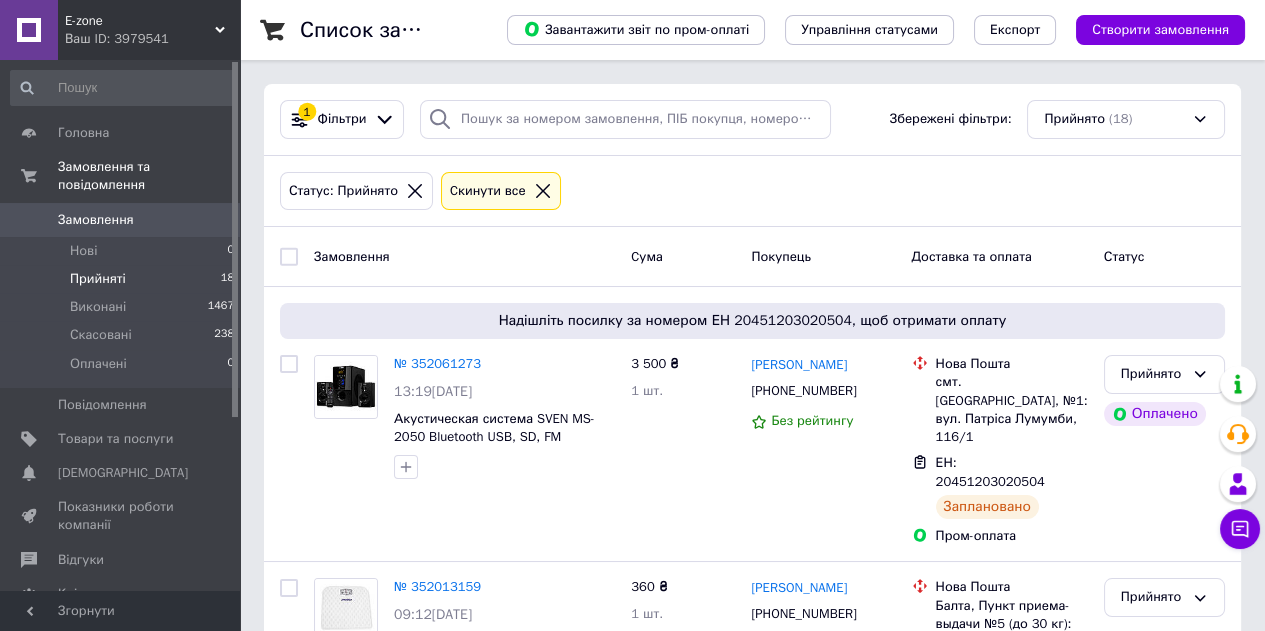 click on "Прийняті" at bounding box center (98, 279) 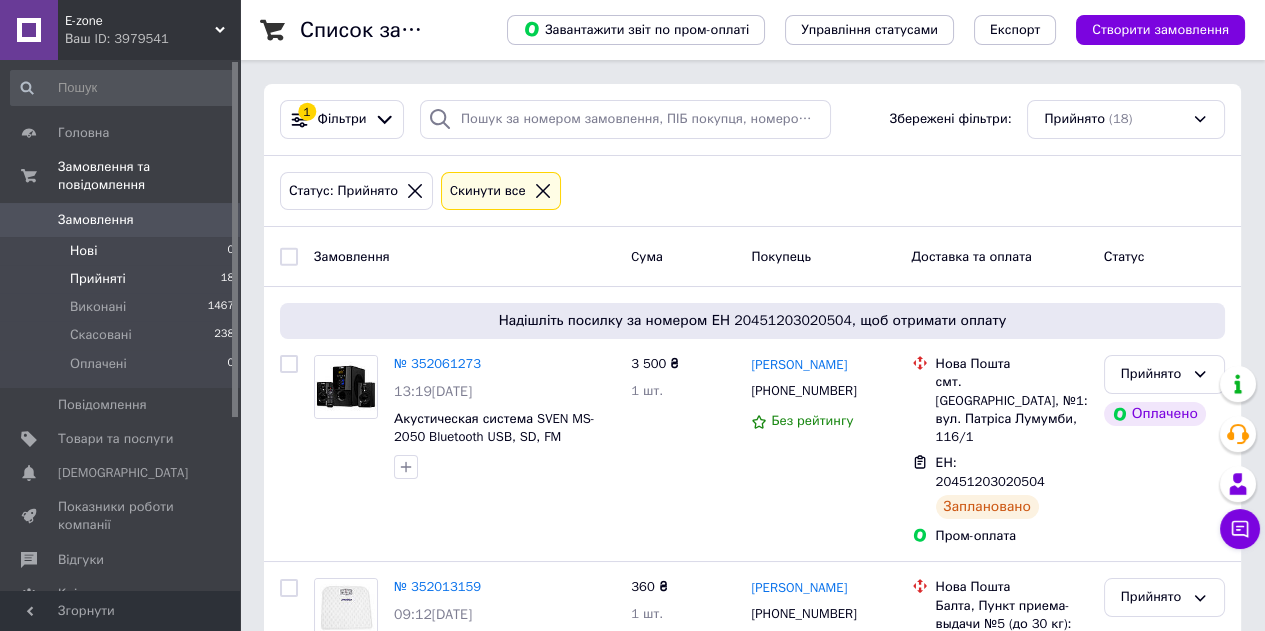 click on "Нові 0" at bounding box center [123, 251] 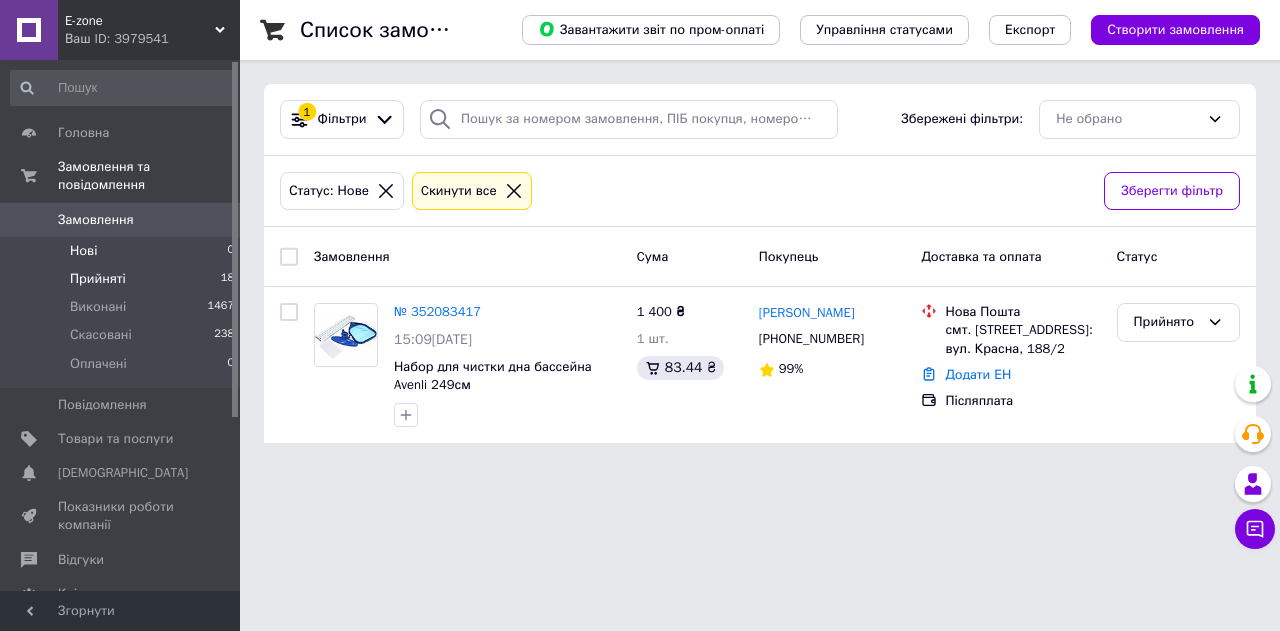 click on "Прийняті 18" at bounding box center [123, 279] 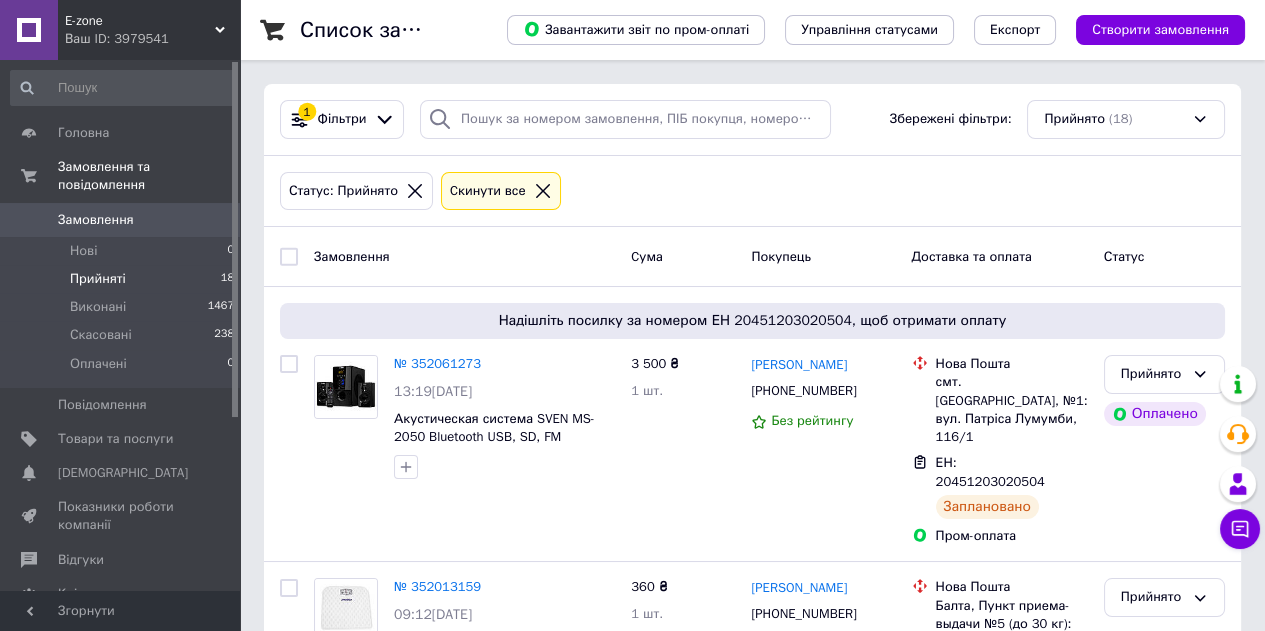 click on "Прийняті 18" at bounding box center (123, 279) 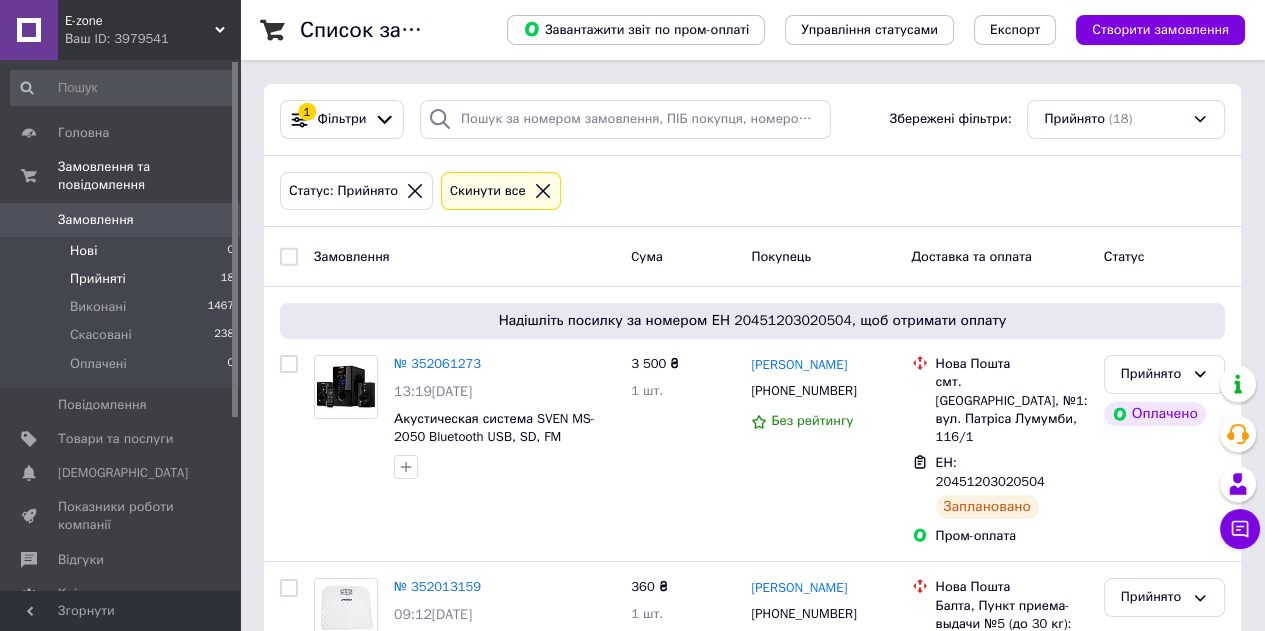 click on "Нові 0" at bounding box center (123, 251) 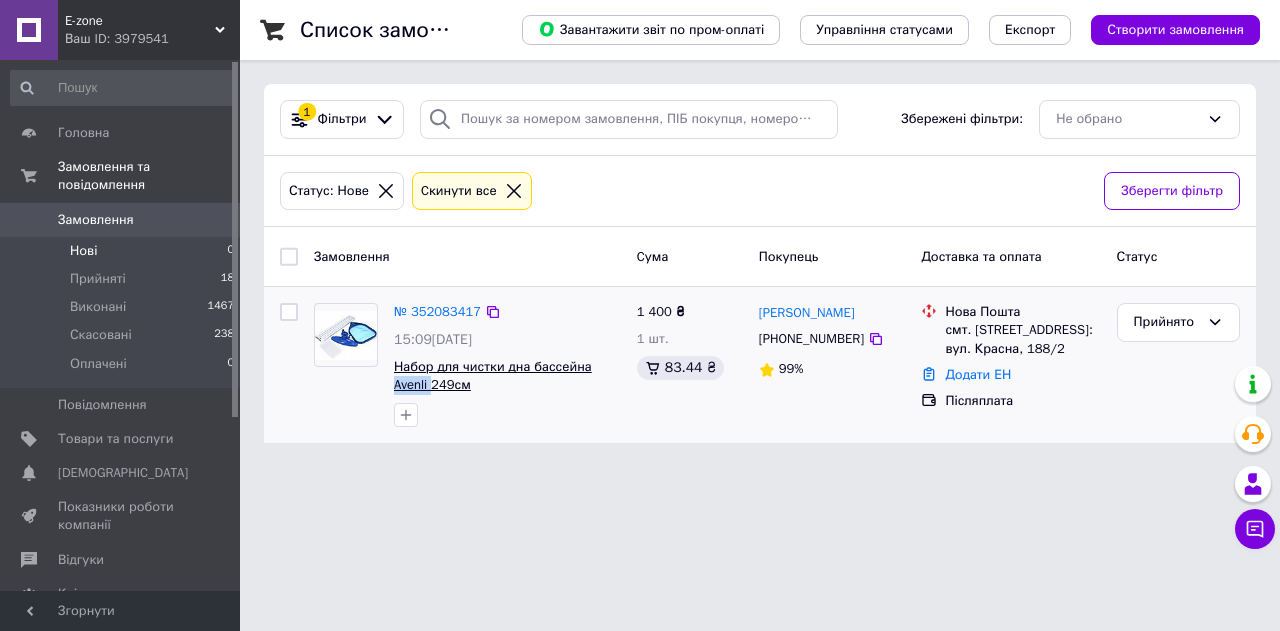 drag, startPoint x: 387, startPoint y: 386, endPoint x: 431, endPoint y: 387, distance: 44.011364 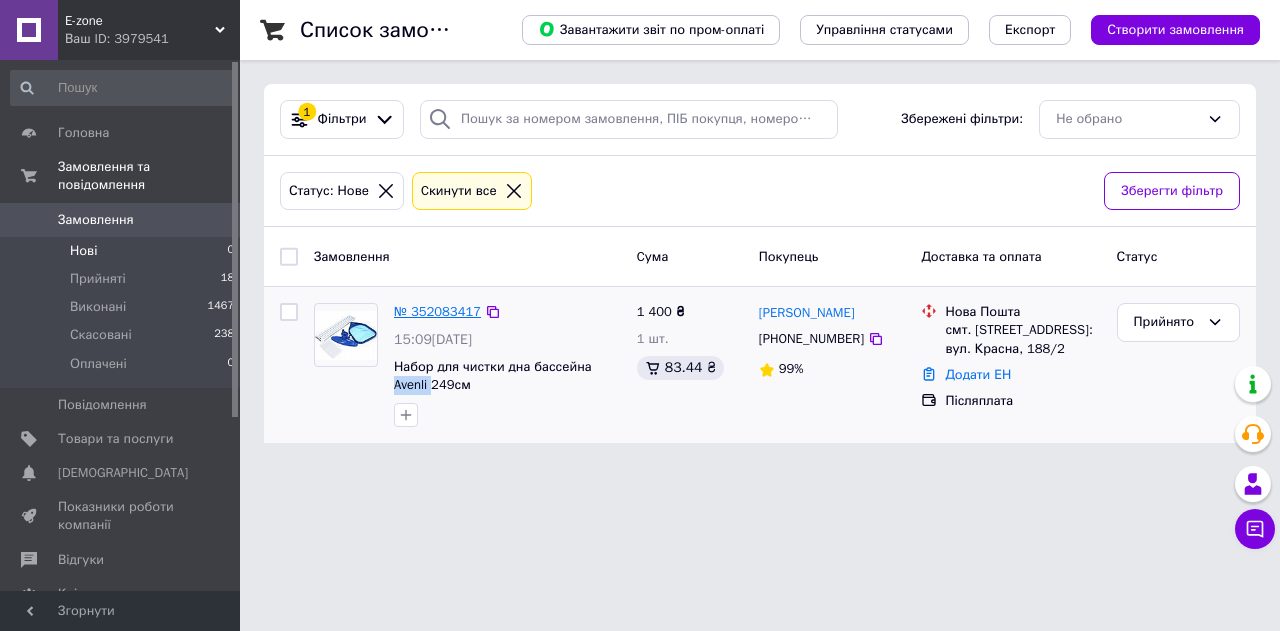 click on "№ 352083417" at bounding box center (437, 311) 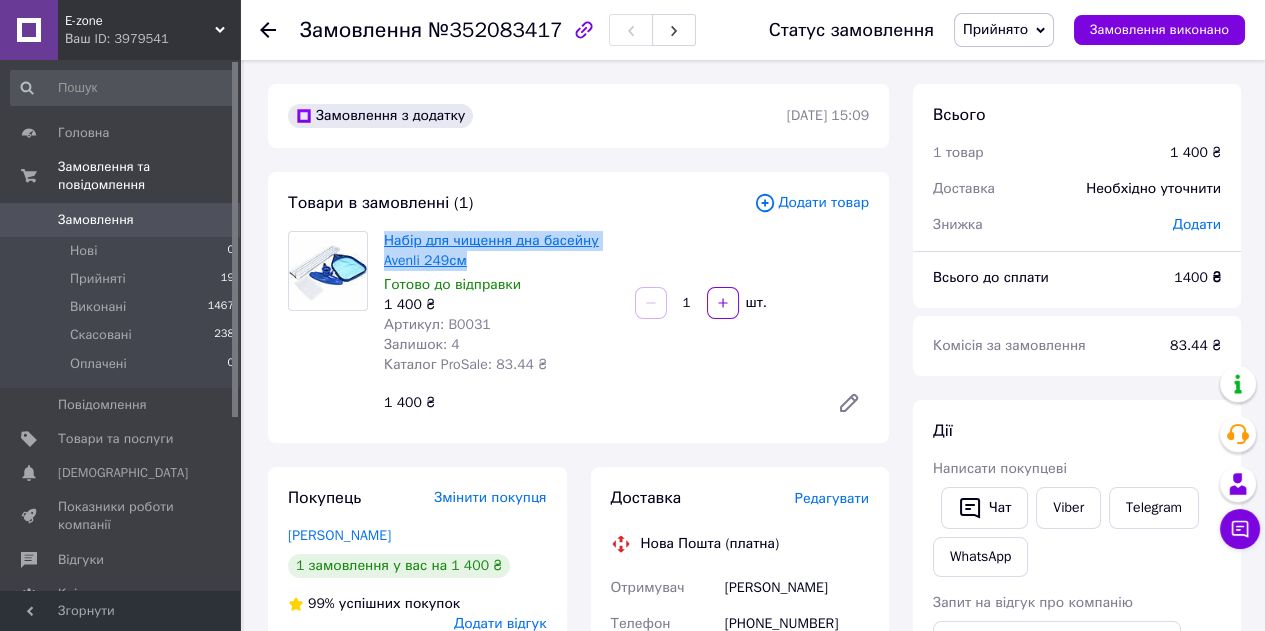 drag, startPoint x: 485, startPoint y: 263, endPoint x: 385, endPoint y: 239, distance: 102.83968 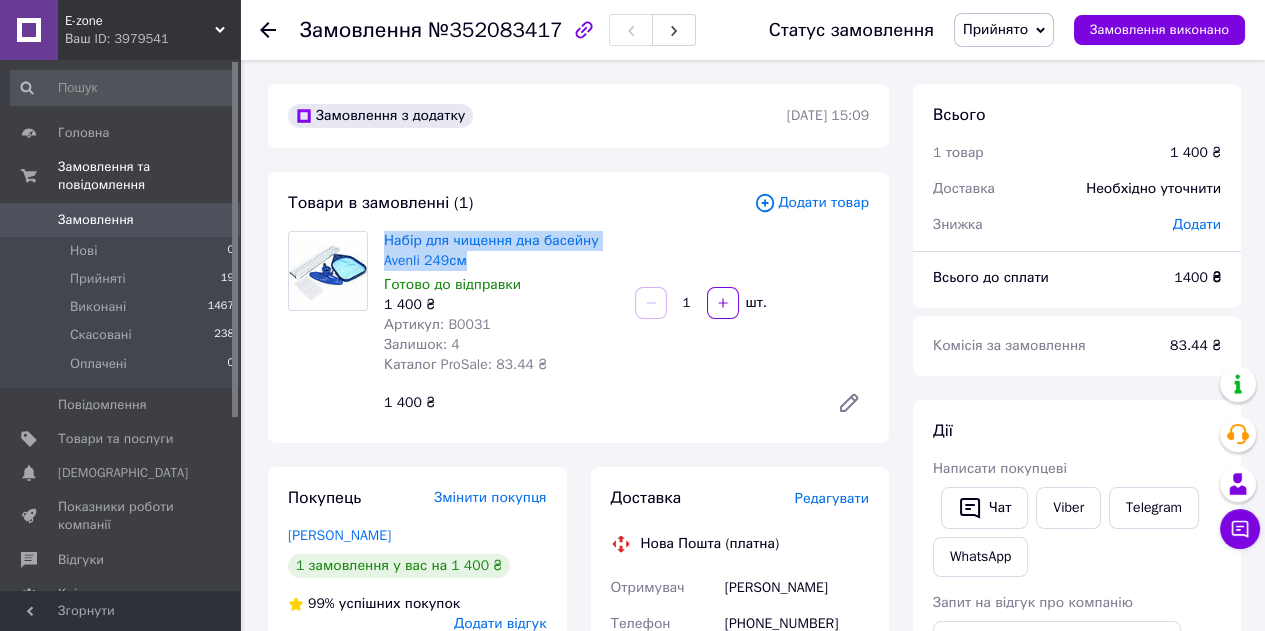 copy on "Набір для чищення дна басейну Avenli 249см" 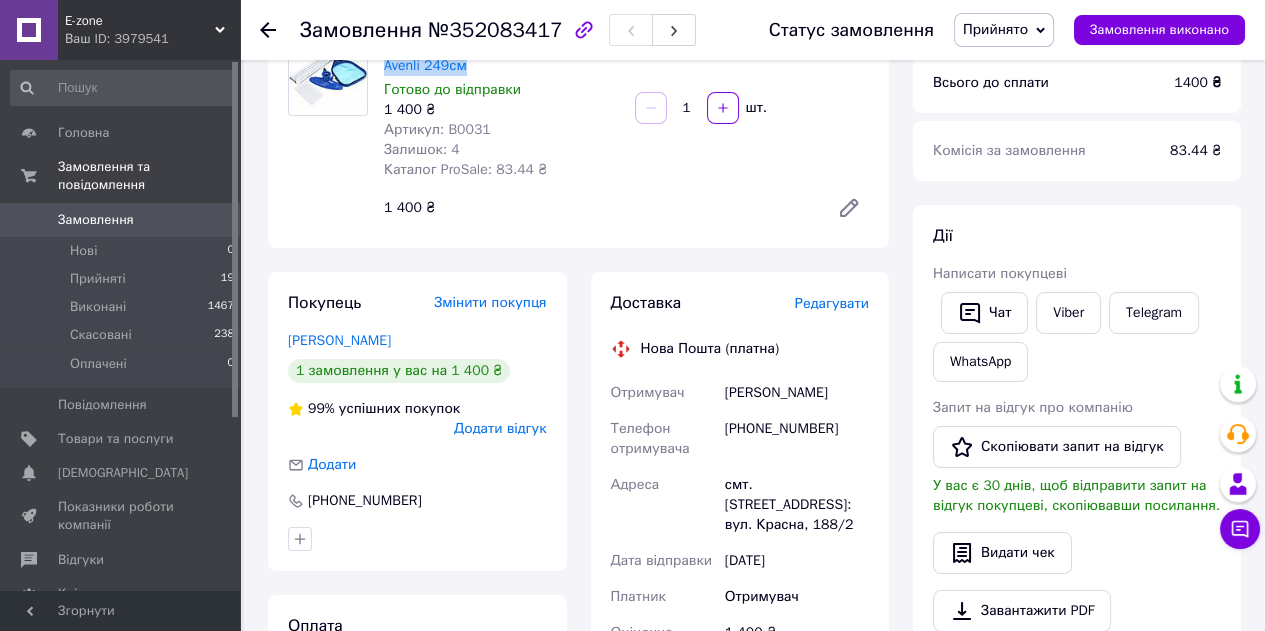 scroll, scrollTop: 333, scrollLeft: 0, axis: vertical 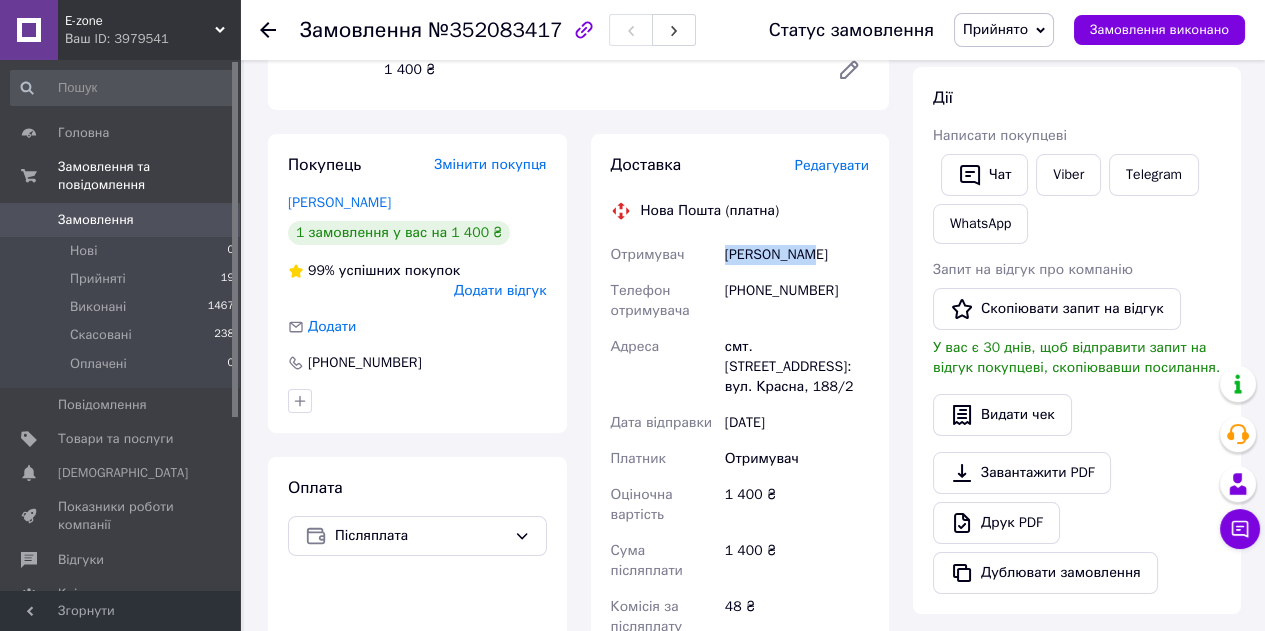 drag, startPoint x: 812, startPoint y: 249, endPoint x: 716, endPoint y: 247, distance: 96.02083 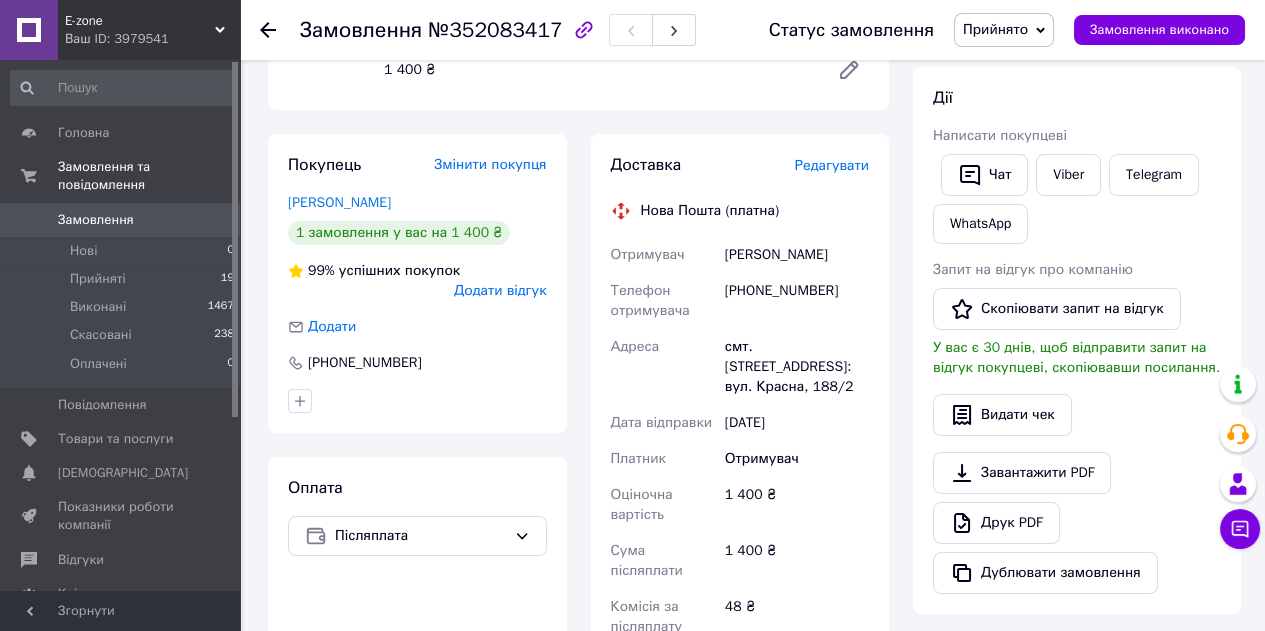 click on "Всього 1 товар 1 400 ₴ Доставка Необхідно уточнити Знижка Додати Всього до сплати 1400 ₴ Комісія за замовлення 83.44 ₴ Дії Написати покупцеві   Чат Viber Telegram WhatsApp Запит на відгук про компанію   Скопіювати запит на відгук У вас є 30 днів, щоб відправити запит на відгук покупцеві, скопіювавши посилання.   Видати чек   Завантажити PDF   Друк PDF   Дублювати замовлення Мітки Особисті нотатки, які бачите лише ви. З їх допомогою можна фільтрувати замовлення Примітки Залишилося 300 символів Очистити Зберегти" at bounding box center [1077, 424] 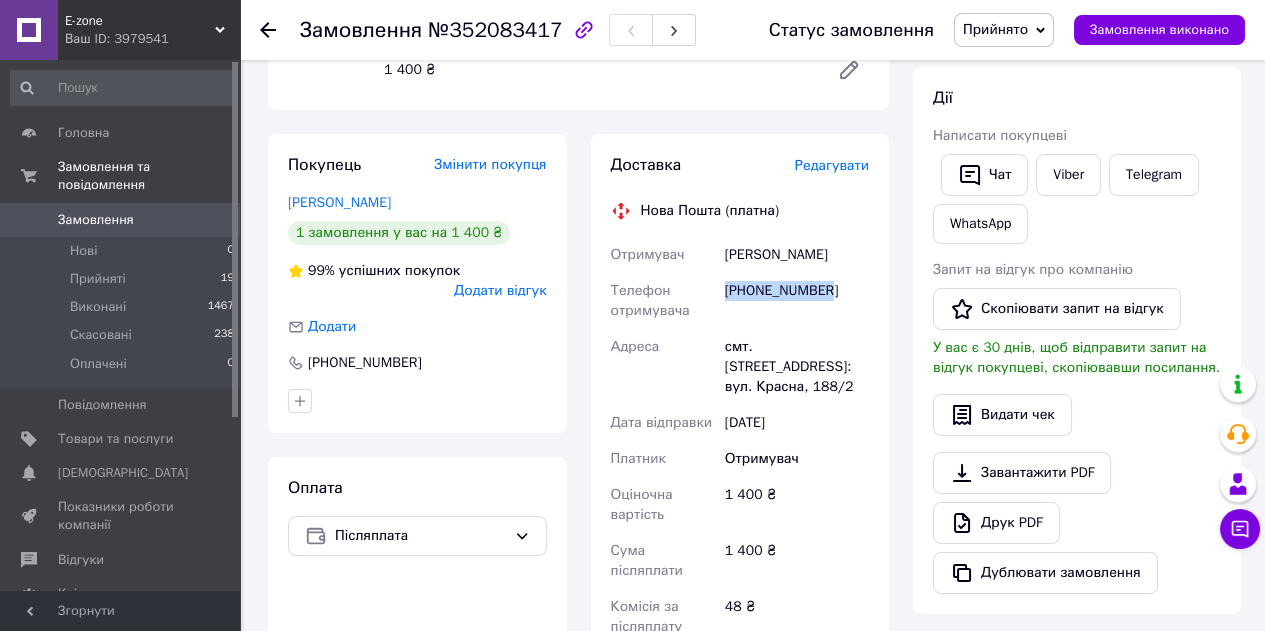 drag, startPoint x: 840, startPoint y: 288, endPoint x: 739, endPoint y: 301, distance: 101.8332 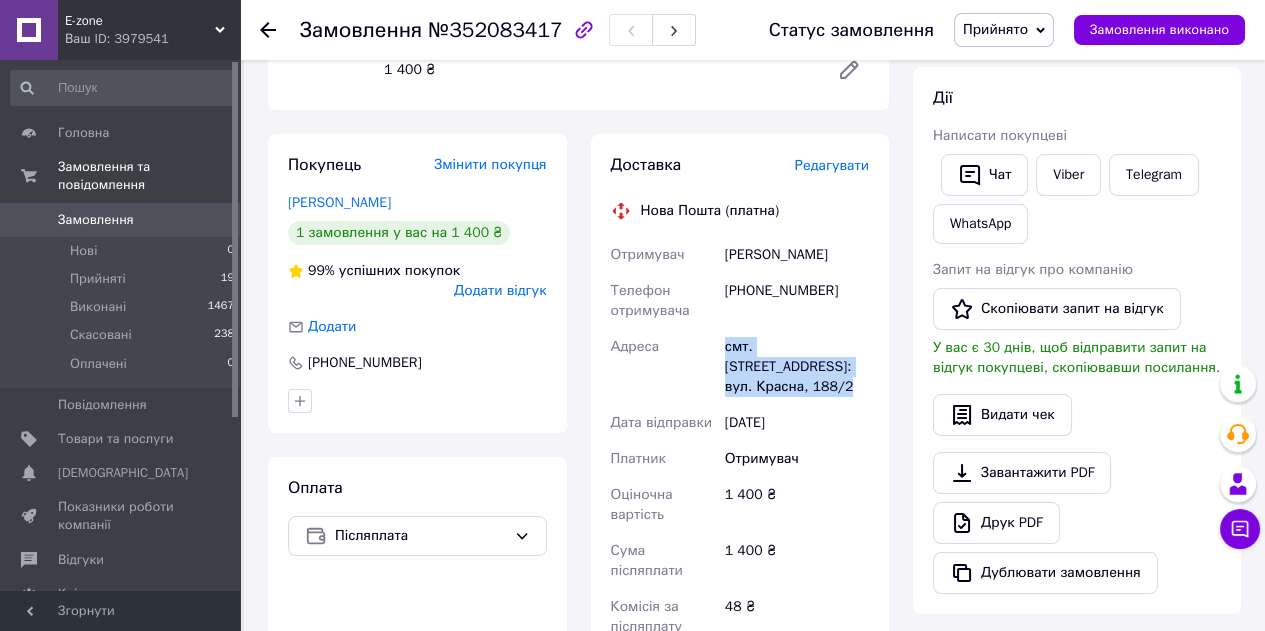 drag, startPoint x: 777, startPoint y: 378, endPoint x: 718, endPoint y: 361, distance: 61.400326 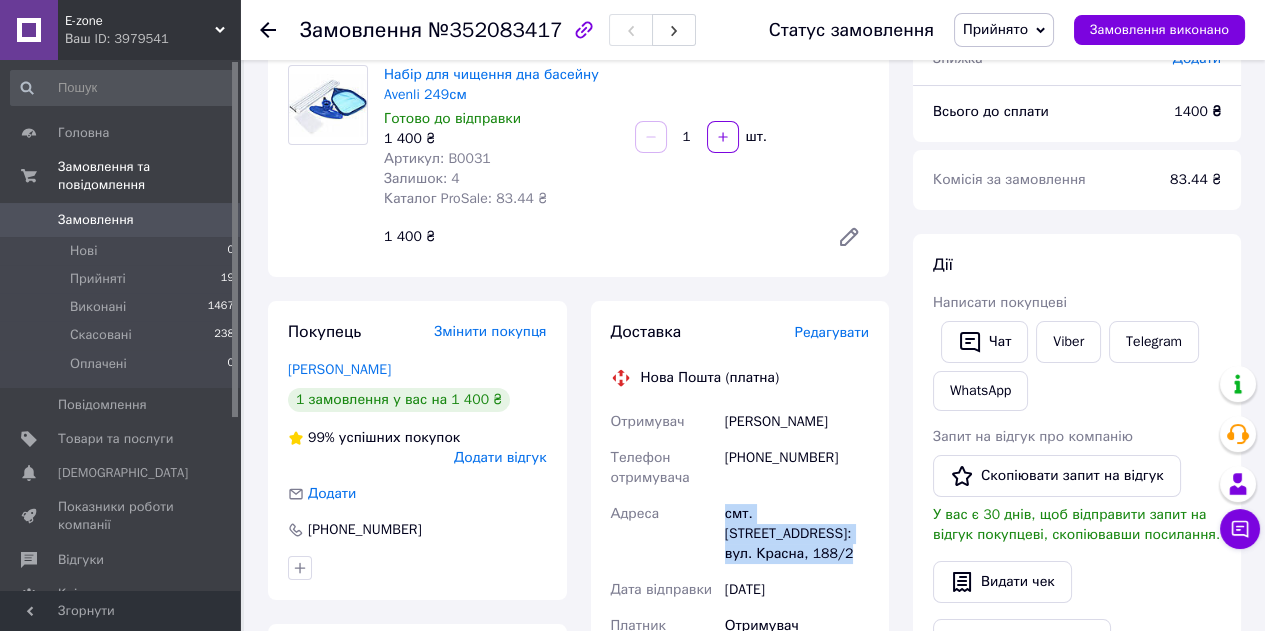 scroll, scrollTop: 0, scrollLeft: 0, axis: both 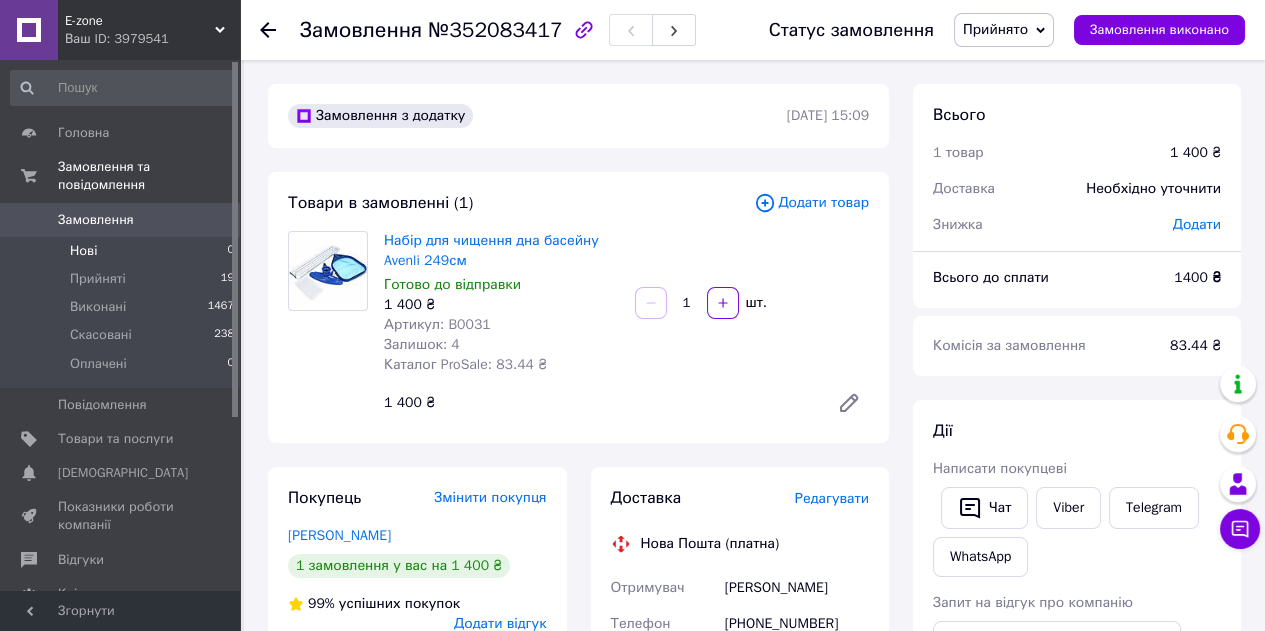 click on "Нові 0" at bounding box center [123, 251] 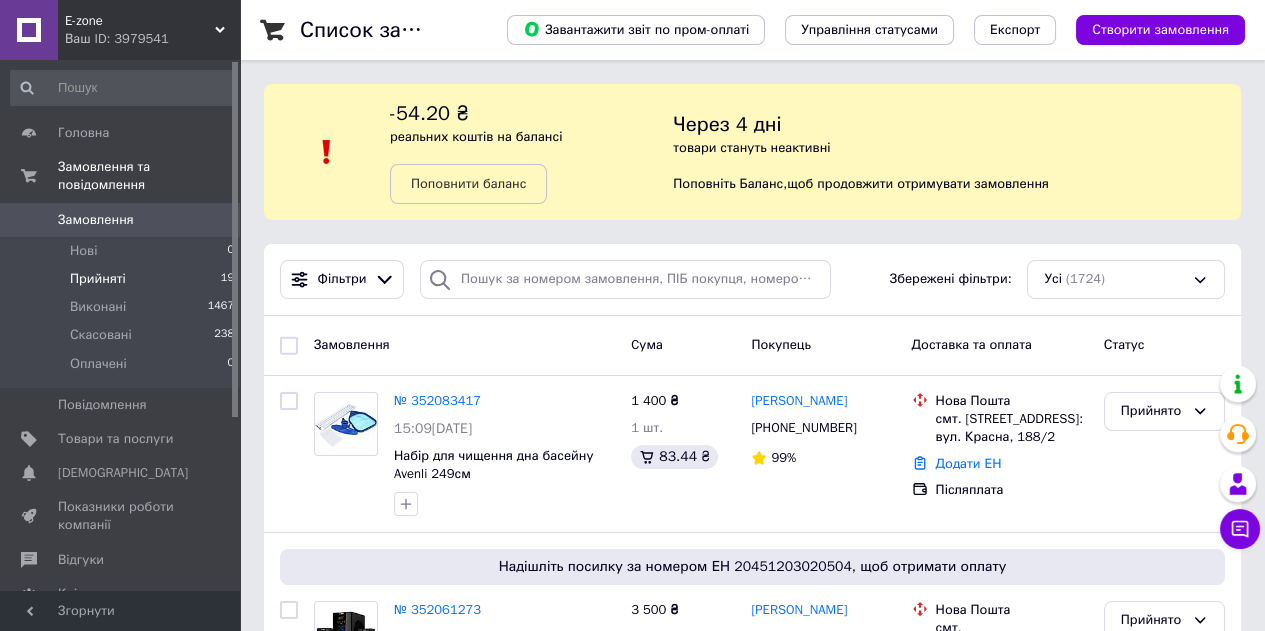 click on "Прийняті 19" at bounding box center (123, 279) 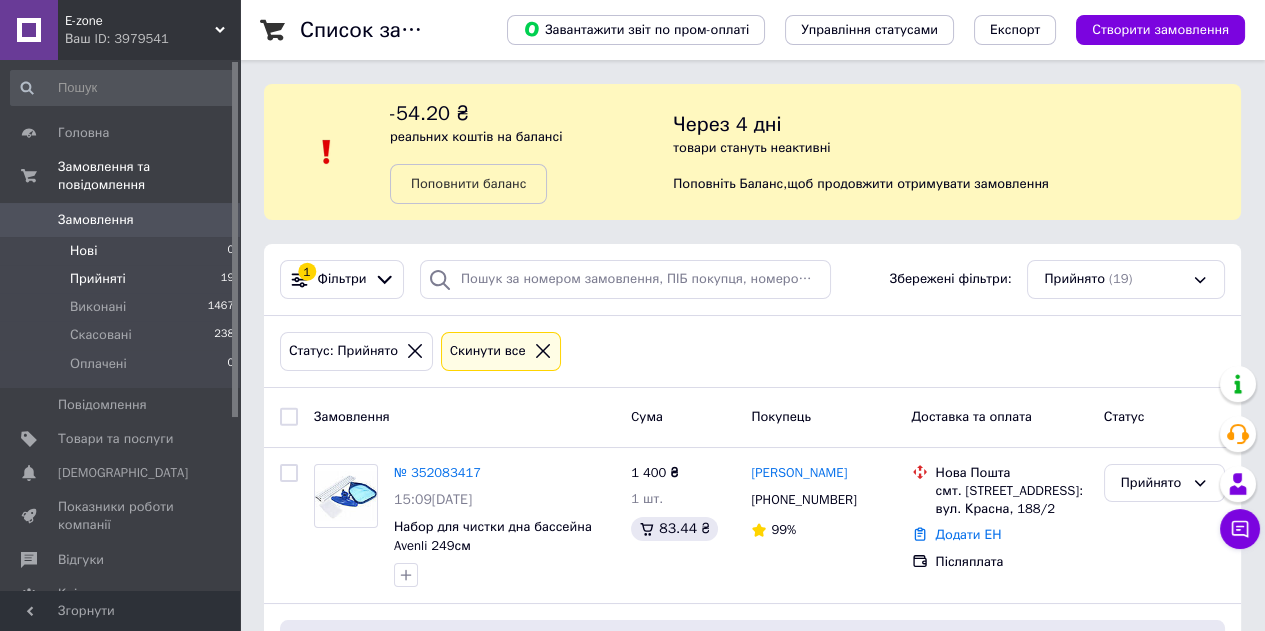click on "Нові 0" at bounding box center (123, 251) 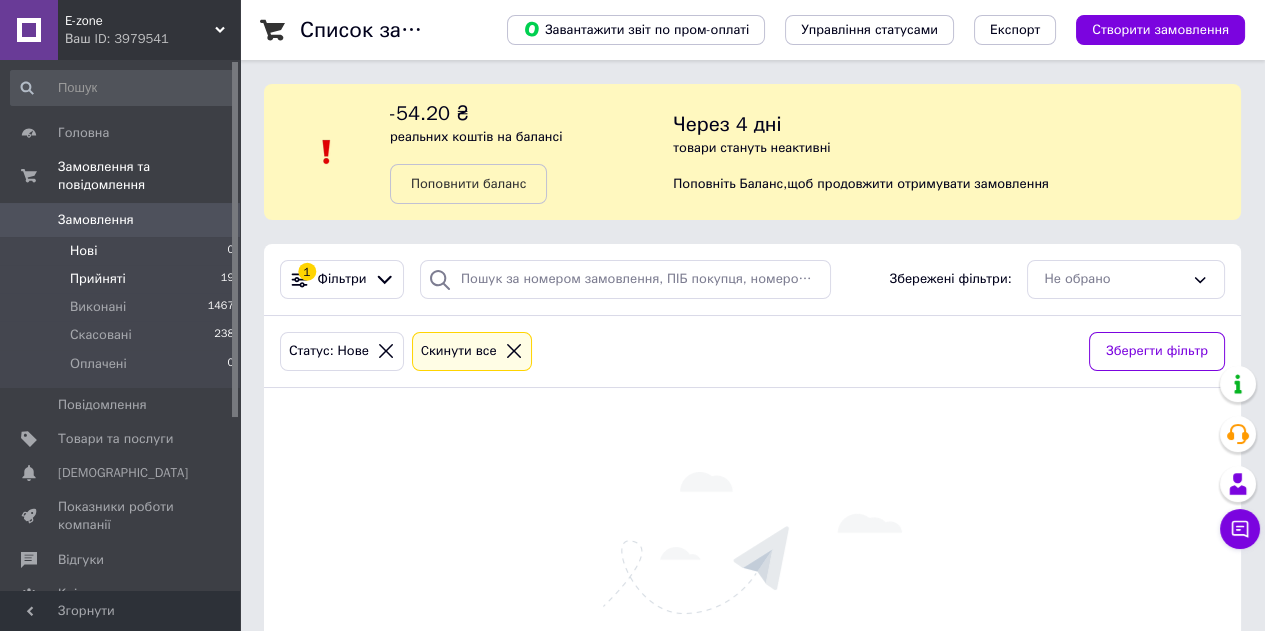 click on "Прийняті 19" at bounding box center (123, 279) 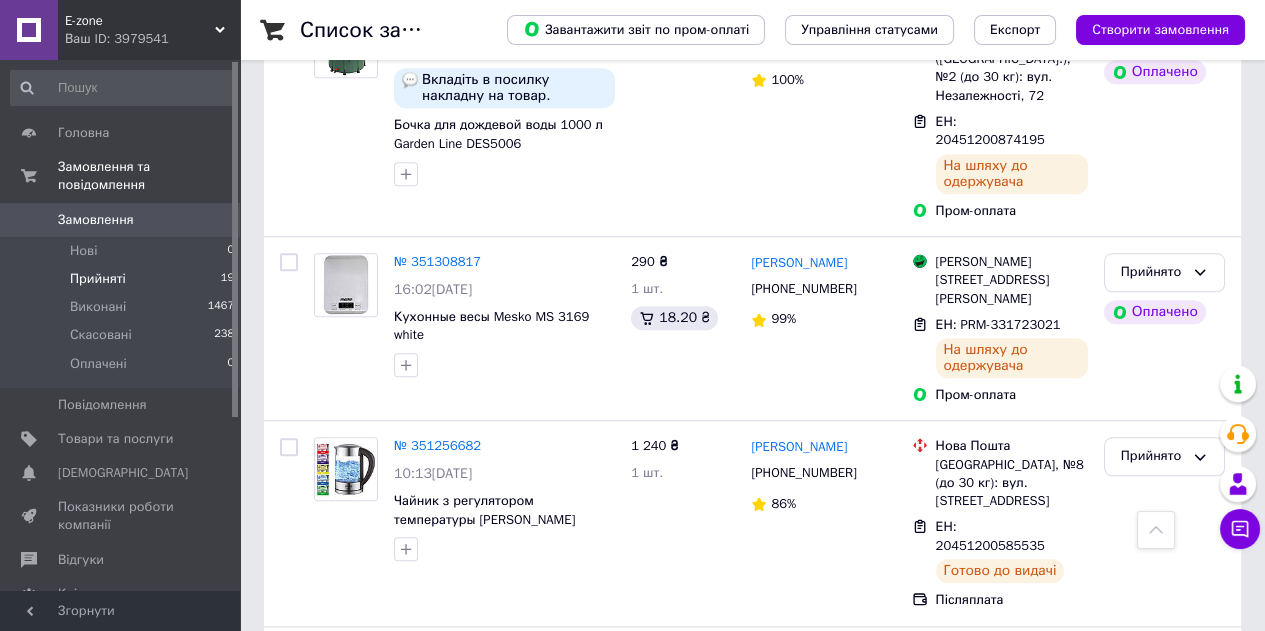 scroll, scrollTop: 3492, scrollLeft: 0, axis: vertical 